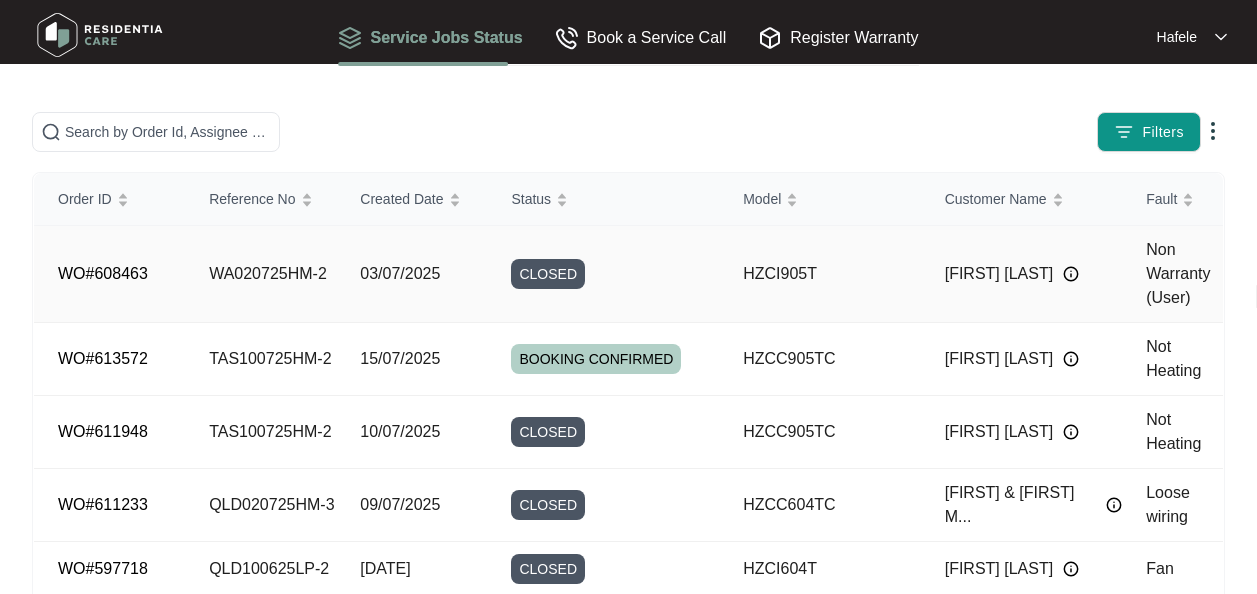 scroll, scrollTop: 0, scrollLeft: 0, axis: both 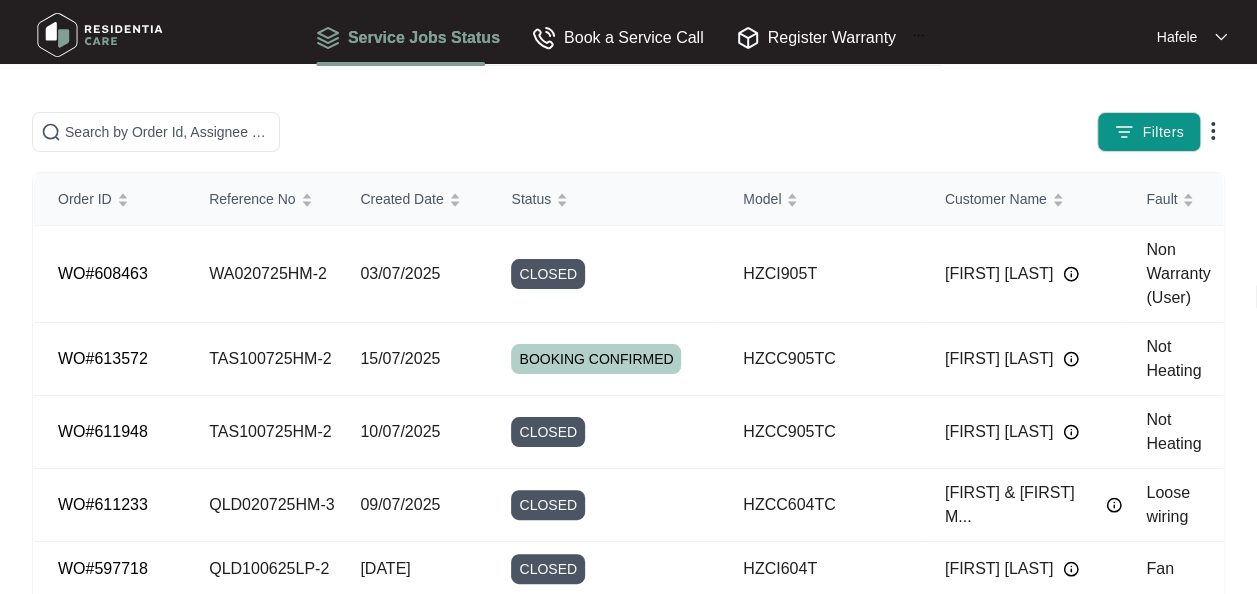 click on "Filters Order ID Reference No Created Date Status Model Customer Name Fault               WO#608463 WA020725HM-2 03/07/2025 CLOSED HZCI905T [FIRST] [LAST] Non Warranty (User) WO#613572 TAS100725HM-2 15/07/2025 BOOKING CONFIRMED HZCC905TC [FIRST] [LAST] Not Heating WO#611948 TAS100725HM-2 10/07/2025 CLOSED HZCC905TC [FIRST] [LAST] Not Heating WO#611233 QLD020725HM-3 09/07/2025 CLOSED HZCC604TC [FIRST] & [FIRST] M... Loose wiring WO#597718 QLD100625LP-2 10/06/2025 CLOSED HZCI604T [FIRST] [LAST] Fan WO#601730 18/06/2025WARRANTY REPLACEMENT HZRC90S (s+co) [FIRST] [LAST] Fan WO#615578 VIC090725LP-1 18/07/2025 ACCEPTED HZBO909T (s) [FIRST] [LAST] Tripping Power WO#615489 QLD100725HM-1 18/07/2025 ACCEPTED HZVD7 [FIRST] [LAST] Filter WO#615495 WA300625HM-4 18/07/2025 BOOKING CONFIRMED HZRC60S [FIRST] No Power WO#614558 WA260625HM-2 16/07/2025 BOOKING CONFIRMED AIH60W (s+co) [FIRST] Power Issue 1 2 3 4 5" at bounding box center [628, 502] 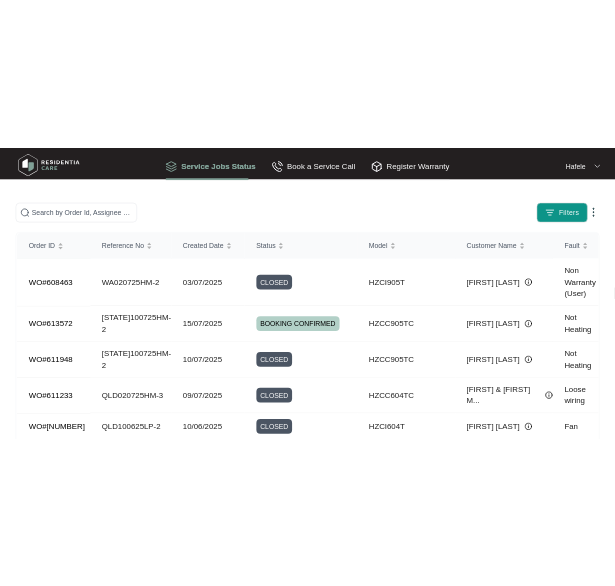 scroll, scrollTop: 0, scrollLeft: 0, axis: both 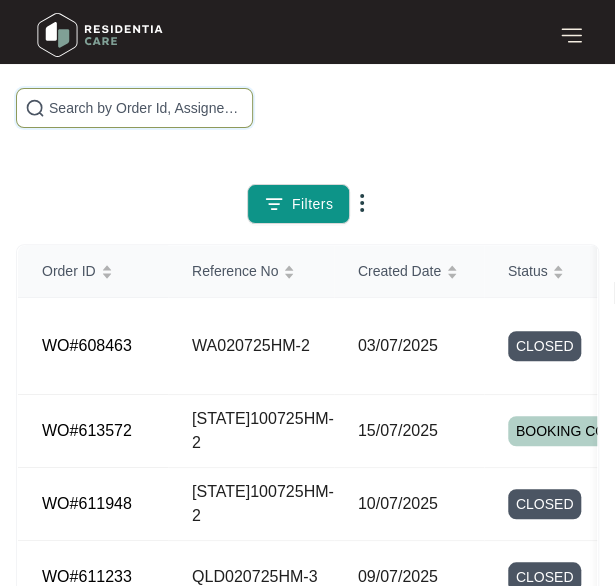 click at bounding box center [146, 108] 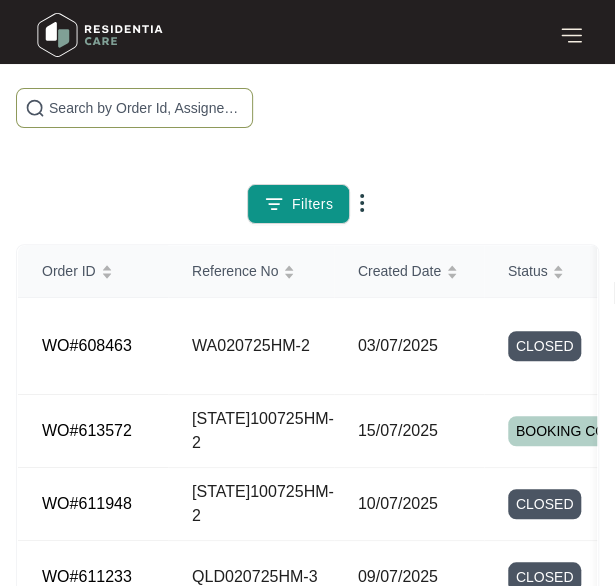 paste on "Work order [STATE]260525LP-1" 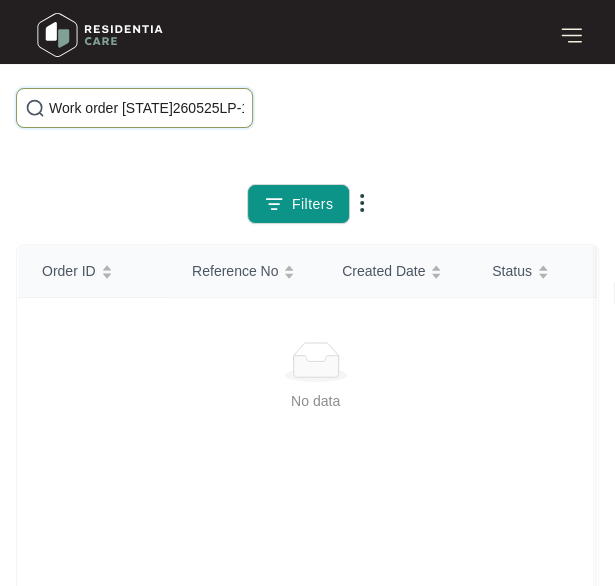click on "Work order [STATE]260525LP-1" at bounding box center (146, 108) 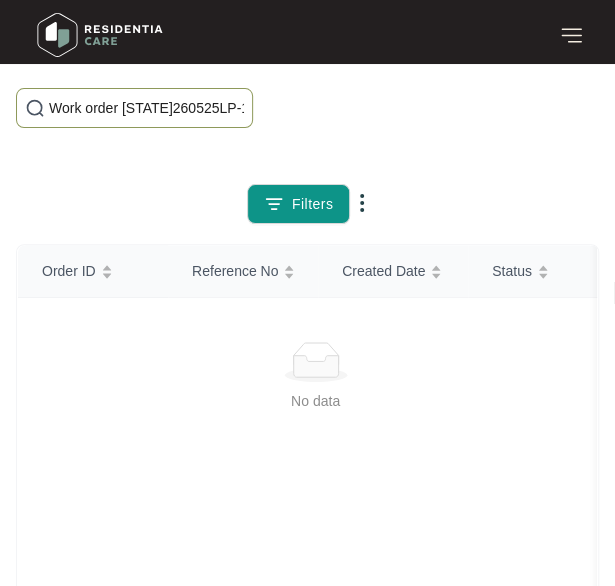 drag, startPoint x: 188, startPoint y: 111, endPoint x: 52, endPoint y: 109, distance: 136.01471 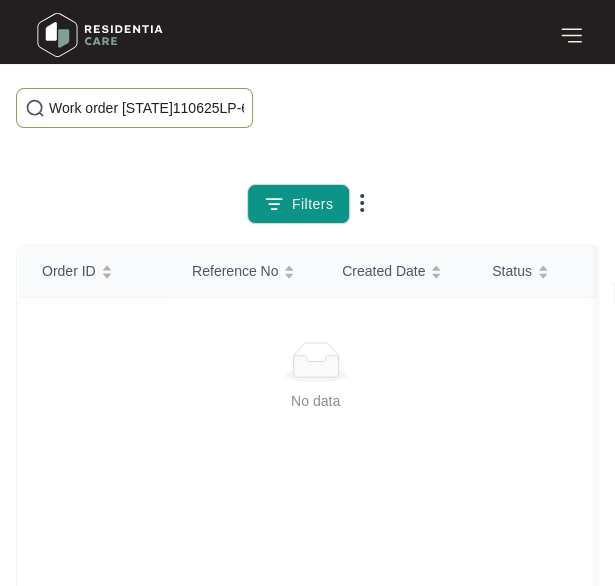 drag, startPoint x: 222, startPoint y: 105, endPoint x: 34, endPoint y: 107, distance: 188.01064 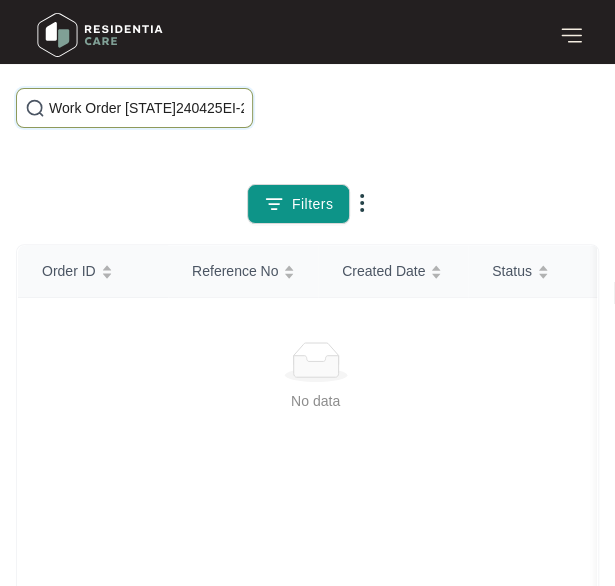 click on "Work Order [STATE]240425EI-2" at bounding box center [146, 108] 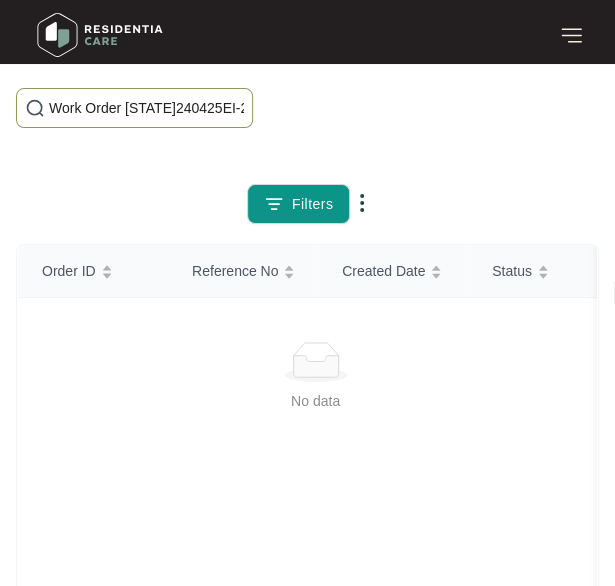 drag, startPoint x: 126, startPoint y: 117, endPoint x: 68, endPoint y: 119, distance: 58.034473 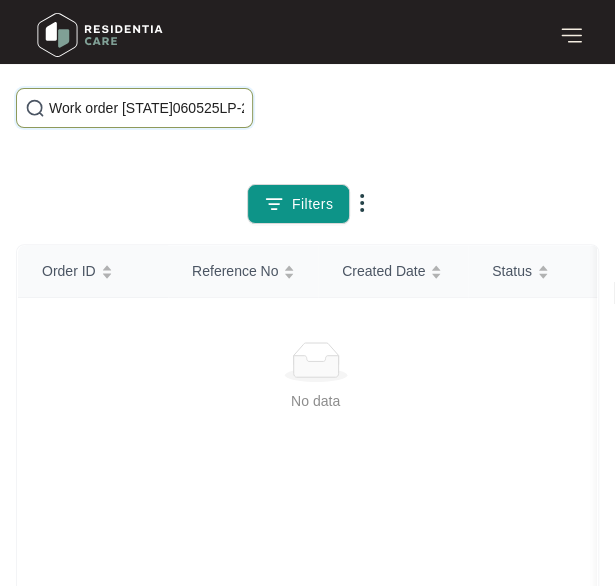 click on "Work order [STATE]060525LP-2" at bounding box center (146, 108) 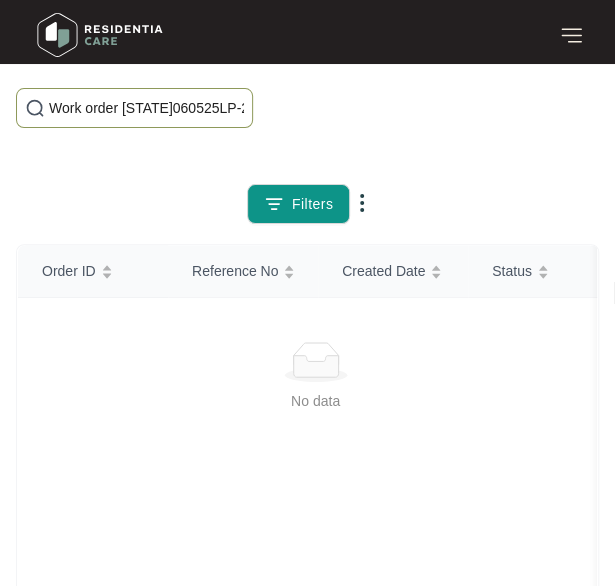 drag, startPoint x: 228, startPoint y: 101, endPoint x: 39, endPoint y: 97, distance: 189.04233 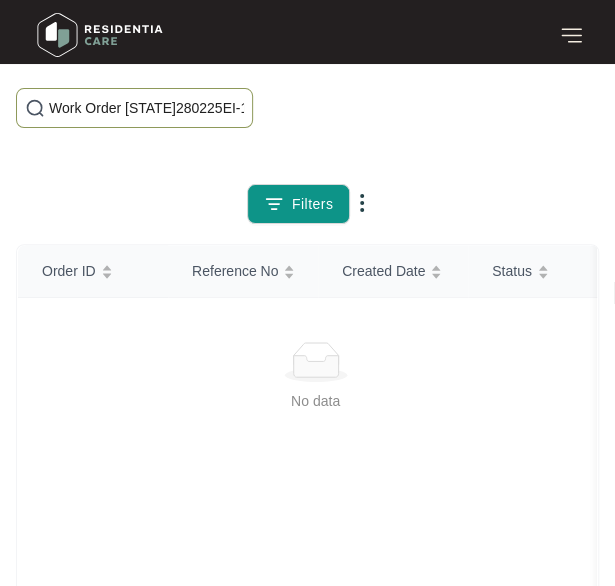 drag, startPoint x: 126, startPoint y: 103, endPoint x: -6, endPoint y: 91, distance: 132.54433 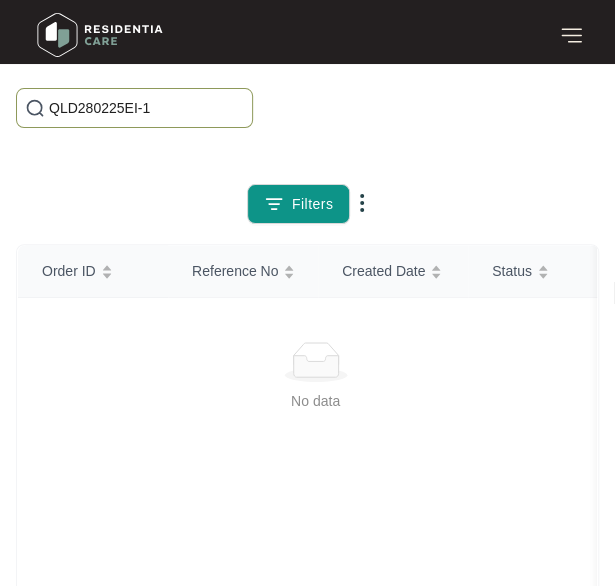 click on "QLD280225EI-1" at bounding box center (146, 108) 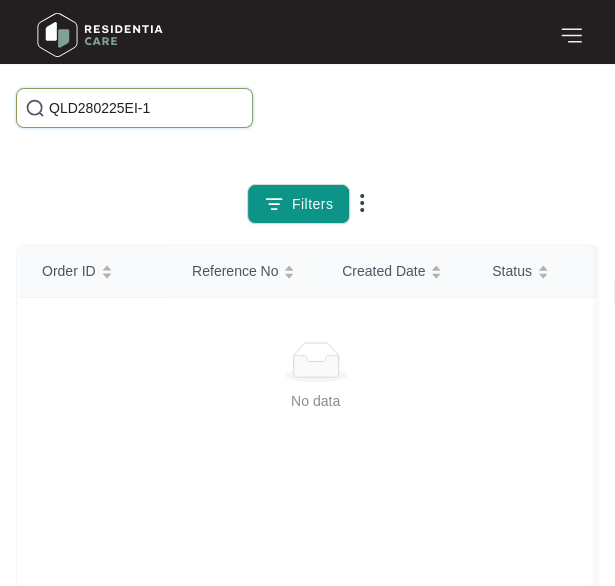 click on "QLD280225EI-1" at bounding box center [146, 108] 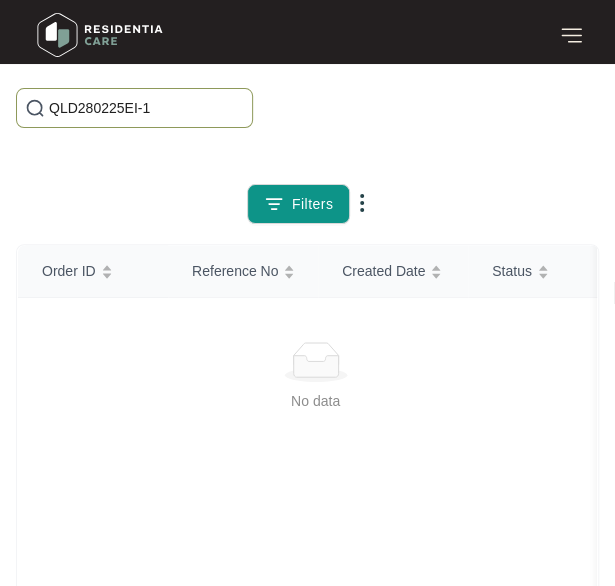 drag, startPoint x: 207, startPoint y: 116, endPoint x: -6, endPoint y: 117, distance: 213.00235 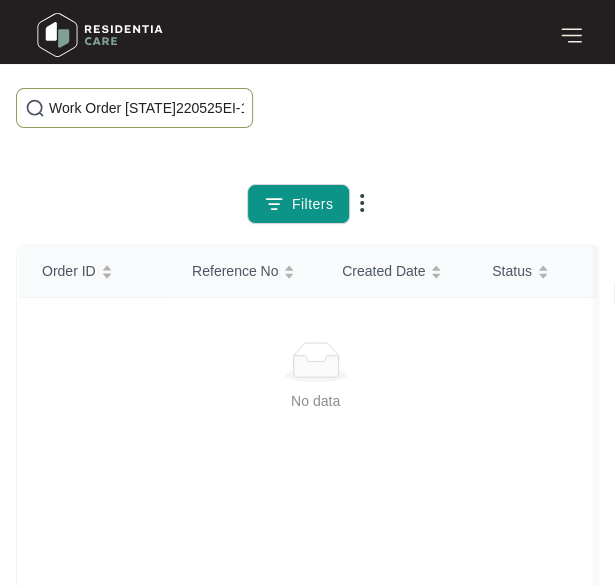click on "Work Order [STATE]220525EI-1" at bounding box center [134, 108] 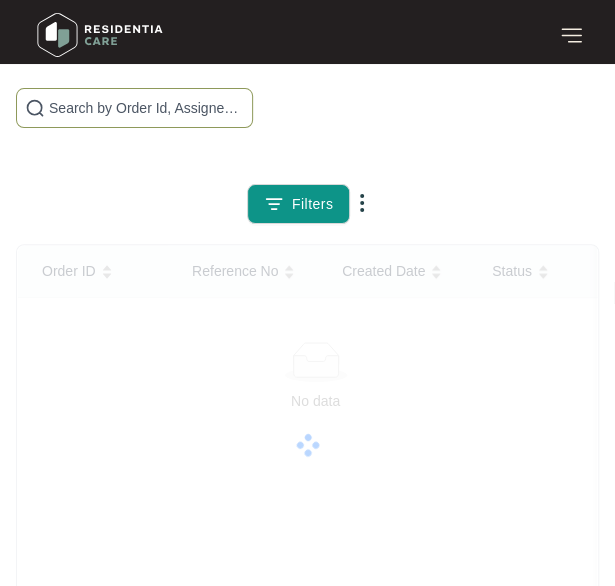 paste on "Work order - [STATE]260625HM-2" 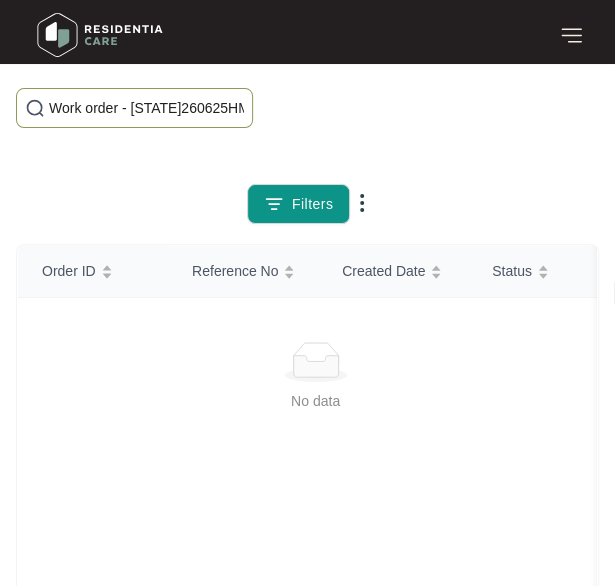 drag, startPoint x: 124, startPoint y: 105, endPoint x: -6, endPoint y: 102, distance: 130.0346 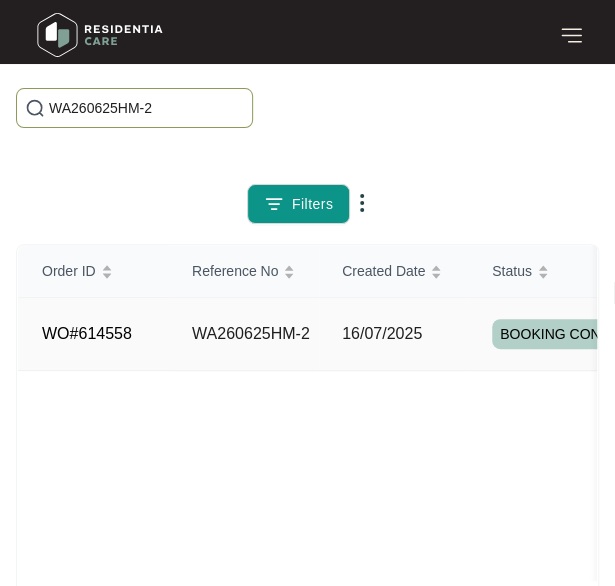 type on "WA260625HM-2" 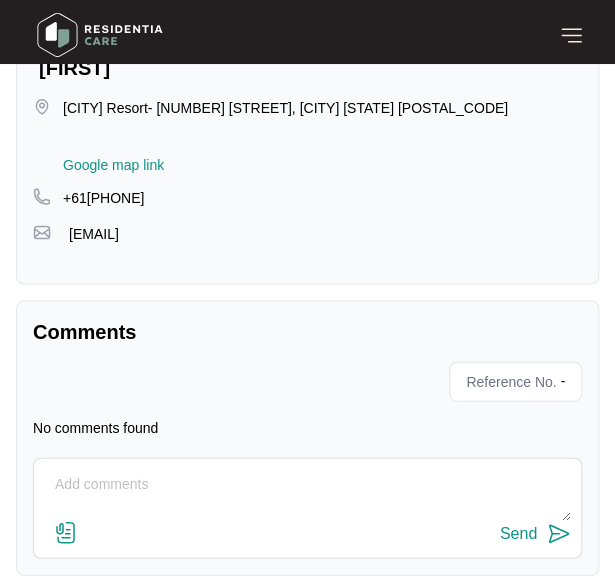 scroll, scrollTop: 0, scrollLeft: 0, axis: both 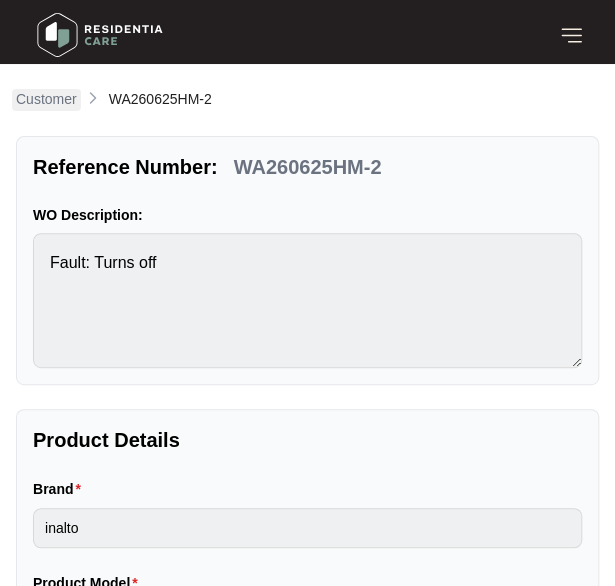 click on "Customer" at bounding box center (46, 99) 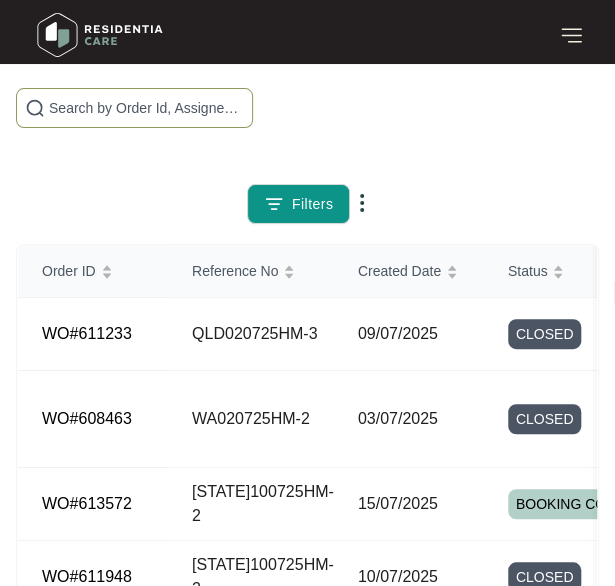click at bounding box center [134, 108] 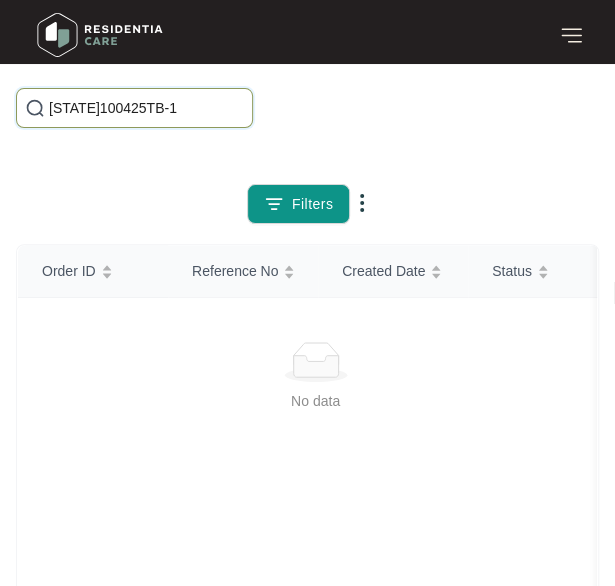 click on "[STATE]100425TB-1" at bounding box center [146, 108] 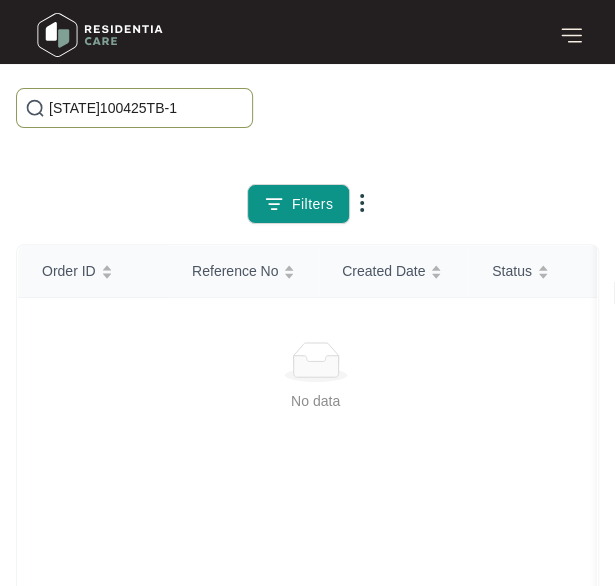 drag, startPoint x: 184, startPoint y: 107, endPoint x: 6, endPoint y: 100, distance: 178.13759 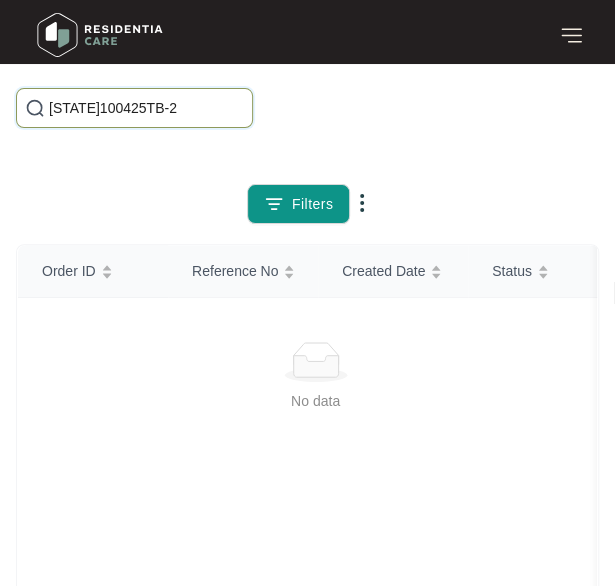 click on "[STATE]100425TB-2" at bounding box center [146, 108] 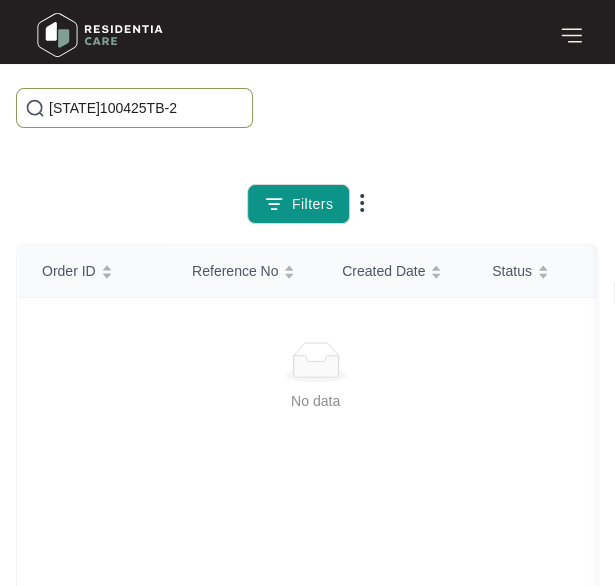 drag, startPoint x: 194, startPoint y: 112, endPoint x: -6, endPoint y: 123, distance: 200.30228 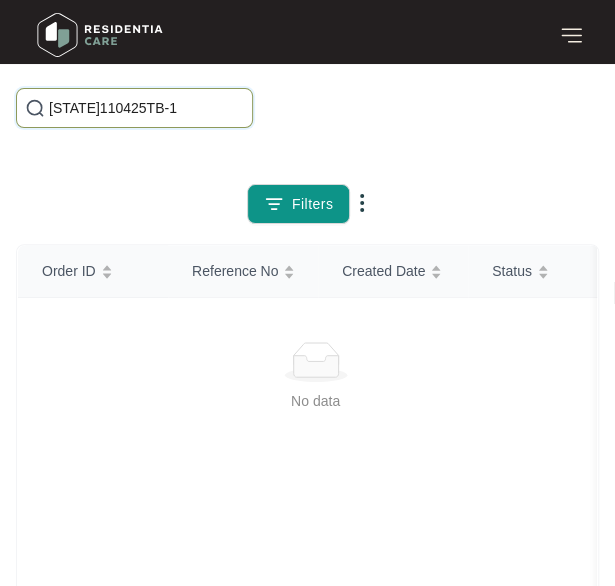 click on "[STATE]110425TB-1" at bounding box center (146, 108) 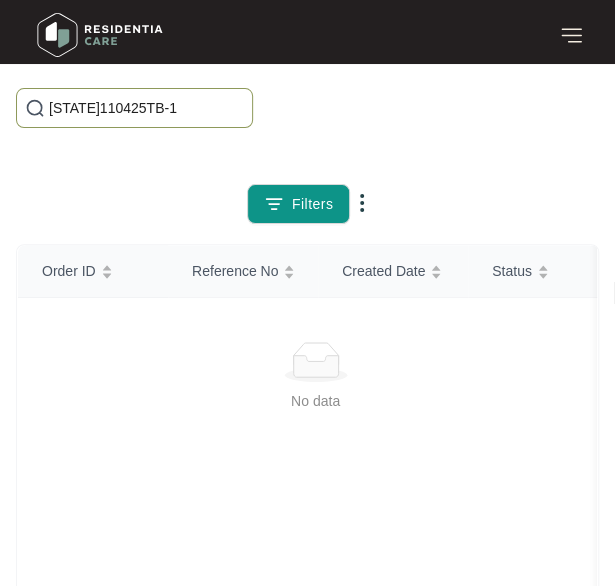 drag, startPoint x: 184, startPoint y: 116, endPoint x: 4, endPoint y: 102, distance: 180.54362 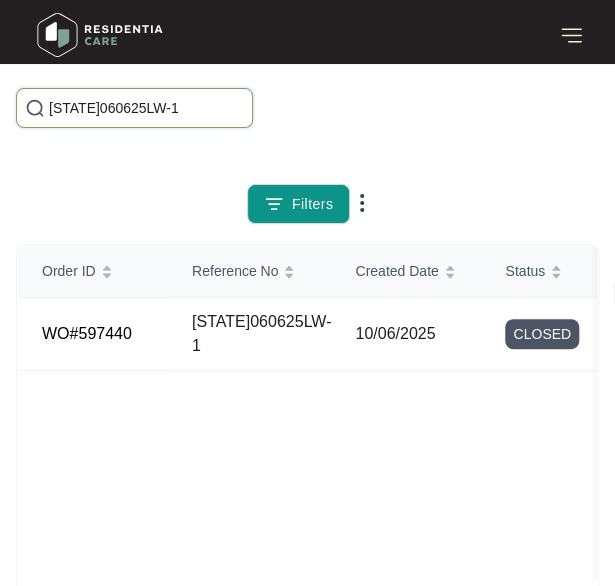 click on "[STATE]060625LW-1" at bounding box center [146, 108] 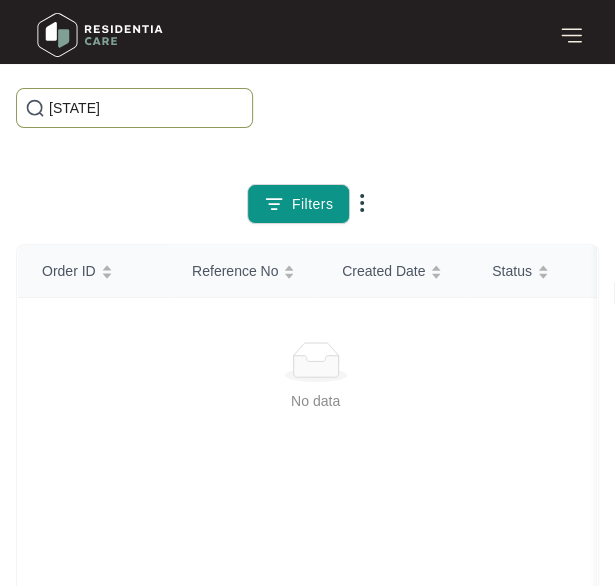 type on "[STATE]" 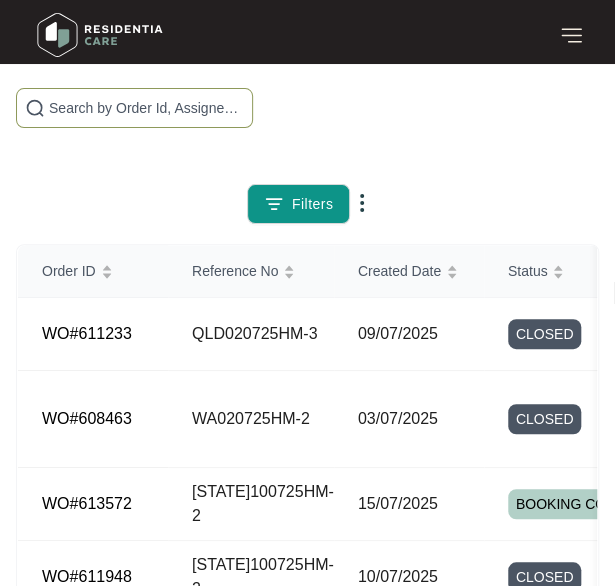 paste on "SA170625HM-1" 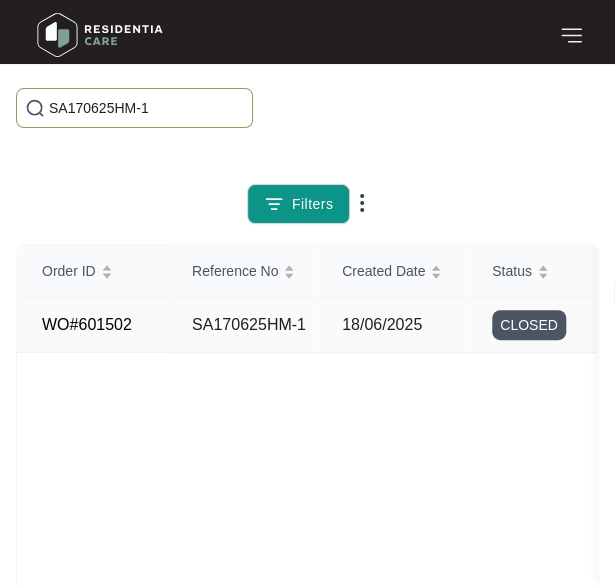 type on "SA170625HM-1" 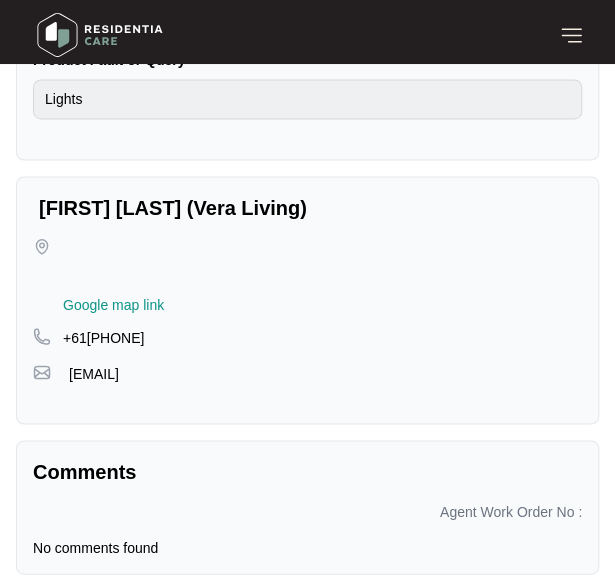 scroll, scrollTop: 0, scrollLeft: 0, axis: both 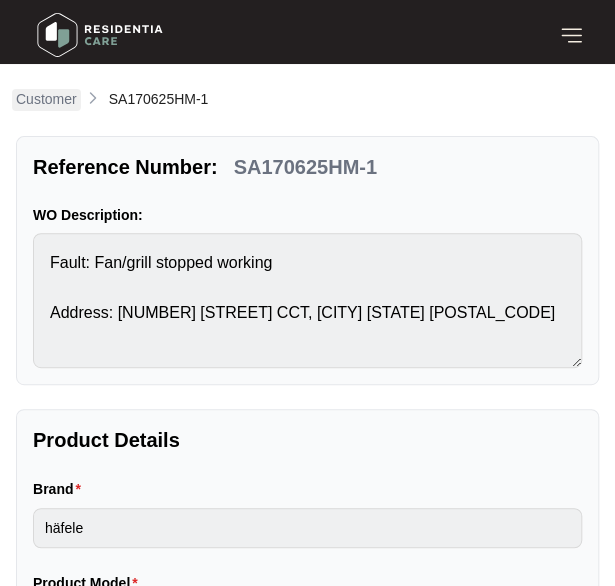 click on "Customer" at bounding box center (46, 99) 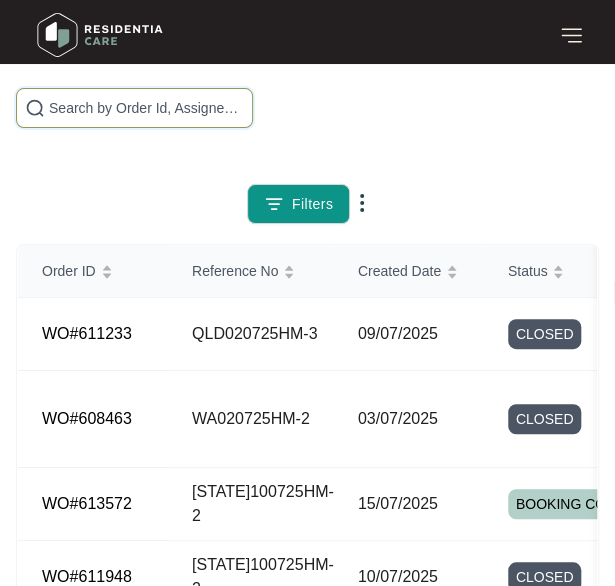 click at bounding box center (146, 108) 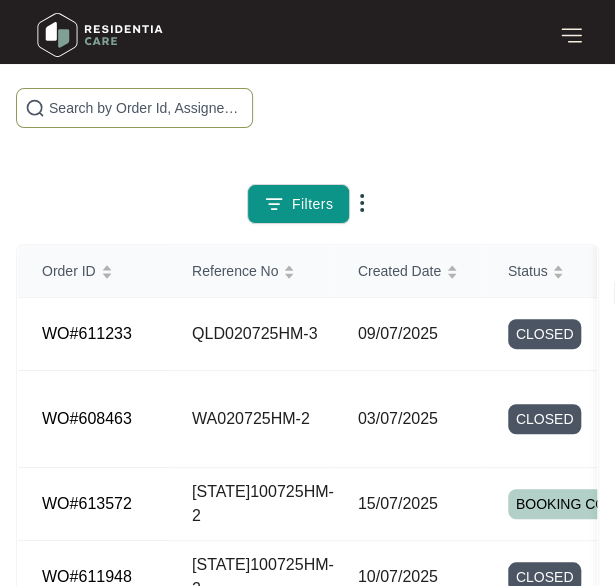 paste on "[STATE]200625LW-1" 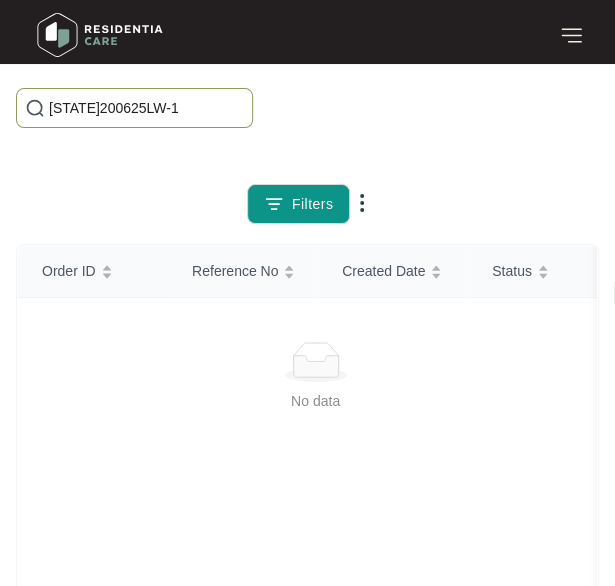 type on "[STATE]200625LW-1" 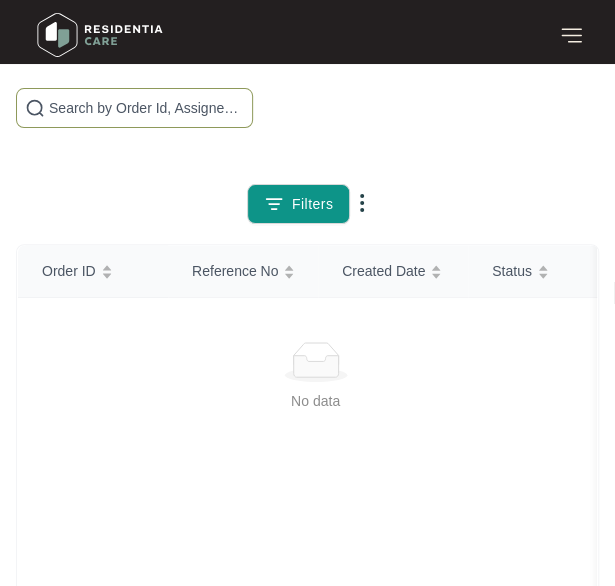 paste on "NSW240625HM-1" 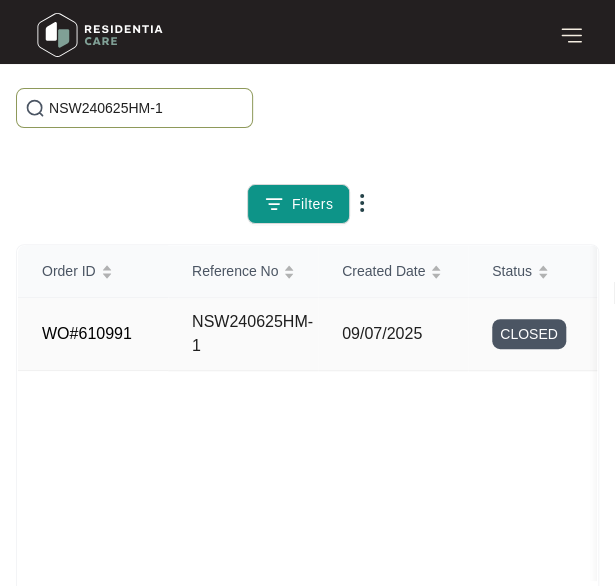 type on "NSW240625HM-1" 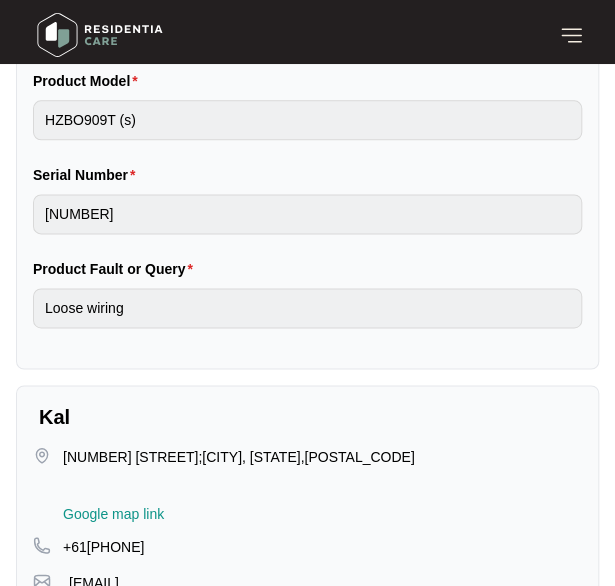 scroll, scrollTop: 899, scrollLeft: 0, axis: vertical 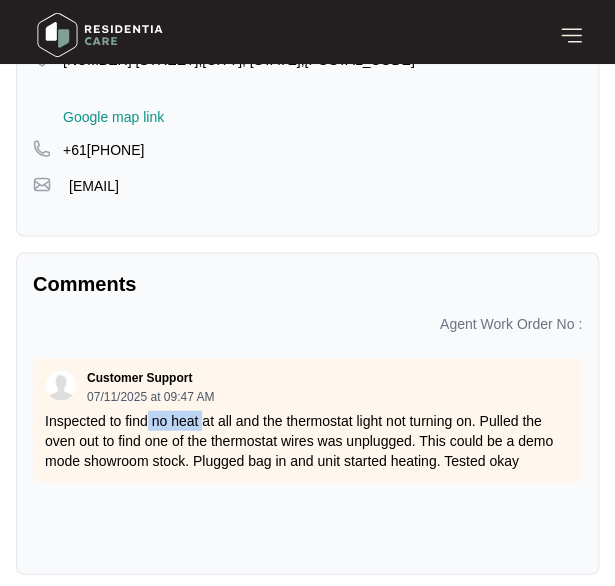 drag, startPoint x: 145, startPoint y: 416, endPoint x: 200, endPoint y: 421, distance: 55.226807 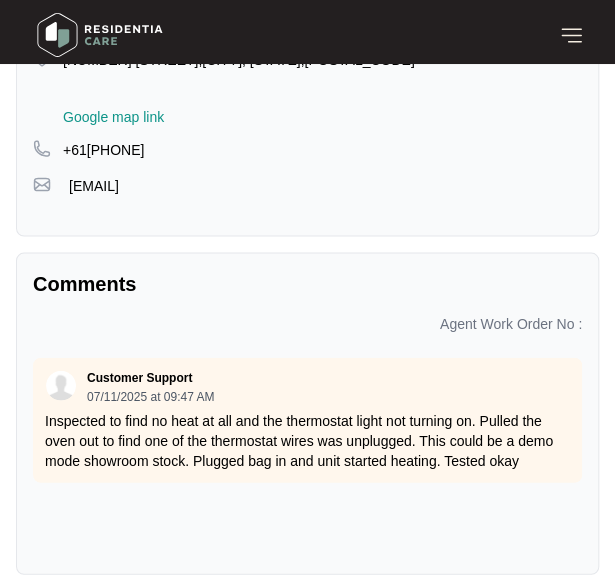 click on "Customer Support 07/11/2025 at 09:47 AM   Inspected to find no heat at all and the thermostat light not turning on. Pulled the oven out to find one of the thermostat wires was unplugged. This could be a demo mode showroom stock. Plugged bag in and unit started heating. Tested okay" at bounding box center (307, 457) 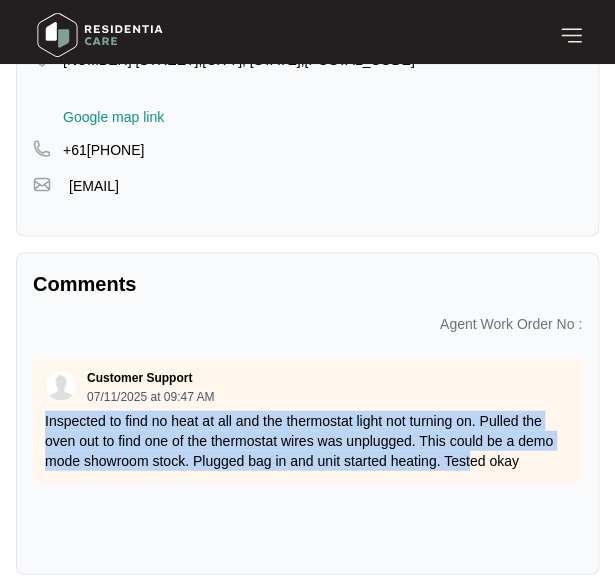 drag, startPoint x: 294, startPoint y: 442, endPoint x: 42, endPoint y: 419, distance: 253.04742 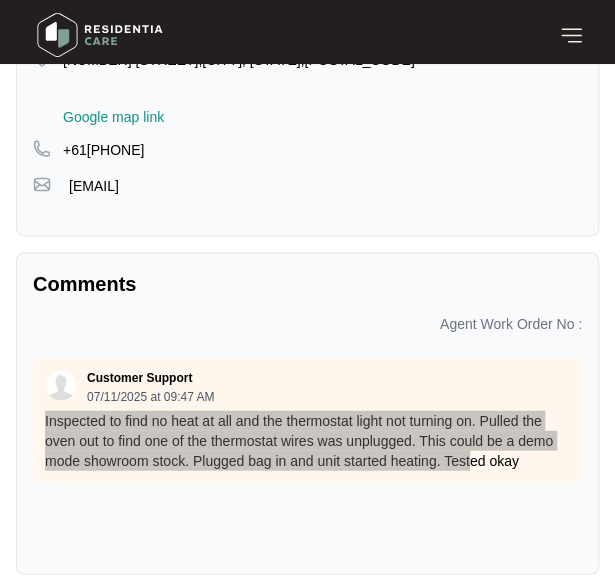 scroll, scrollTop: 0, scrollLeft: 0, axis: both 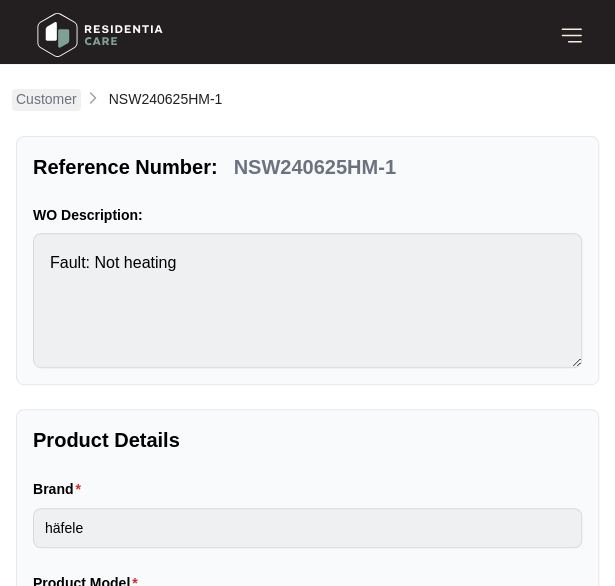 click on "Customer" at bounding box center (46, 99) 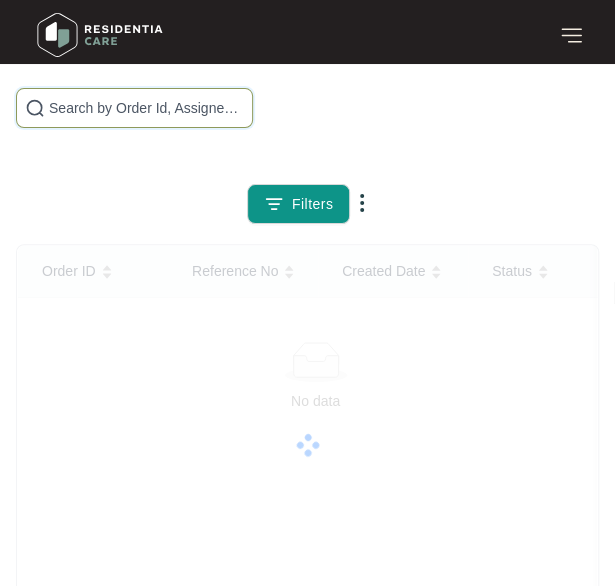 click at bounding box center (146, 108) 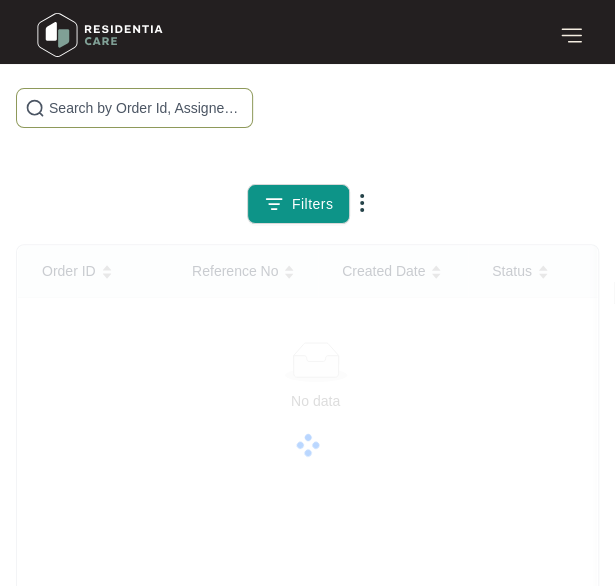 paste on "VIC270625HM-1" 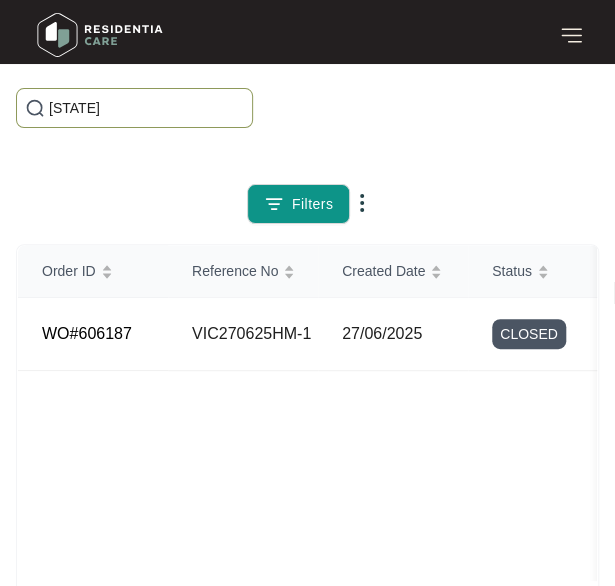 type on "[STATE]" 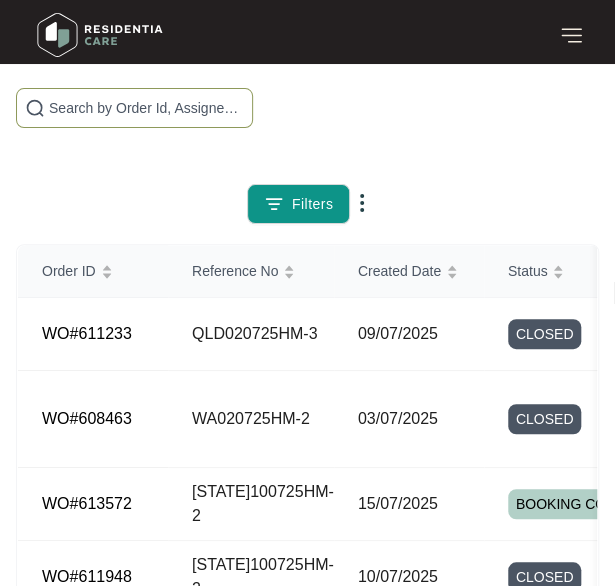 paste on "VIC270625HM-1" 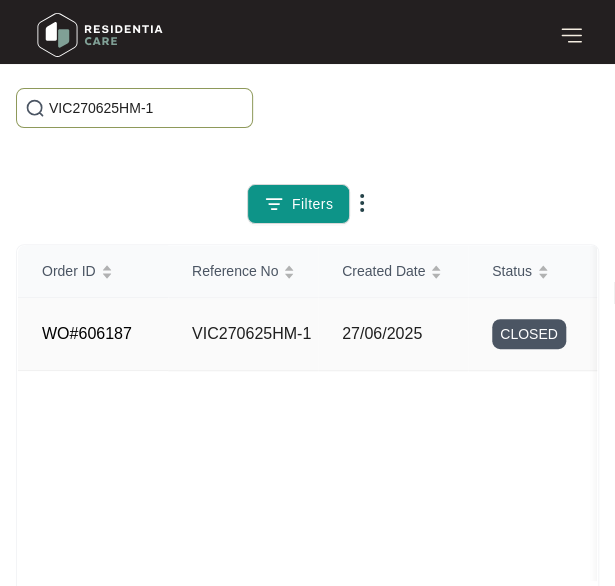 type on "VIC270625HM-1" 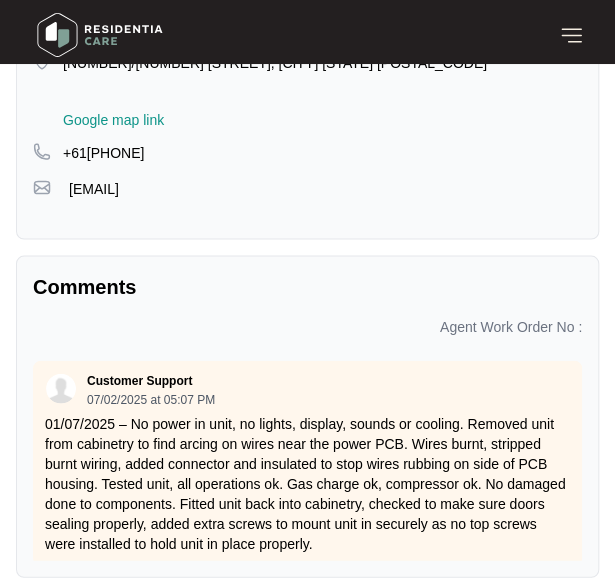 scroll, scrollTop: 899, scrollLeft: 0, axis: vertical 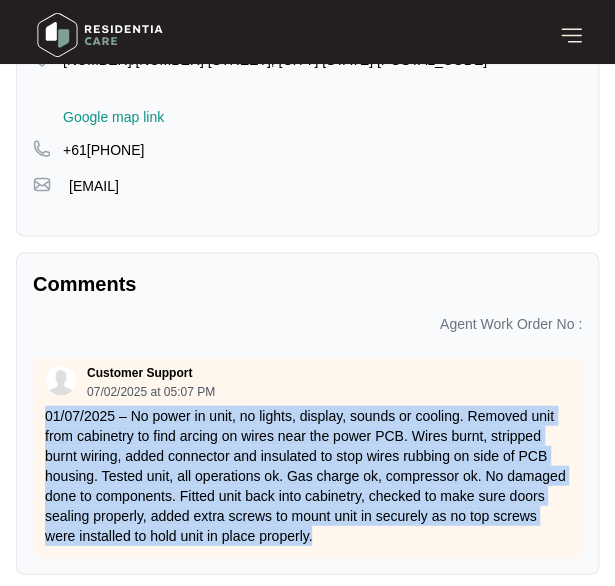 drag, startPoint x: 414, startPoint y: 523, endPoint x: 46, endPoint y: 397, distance: 388.973 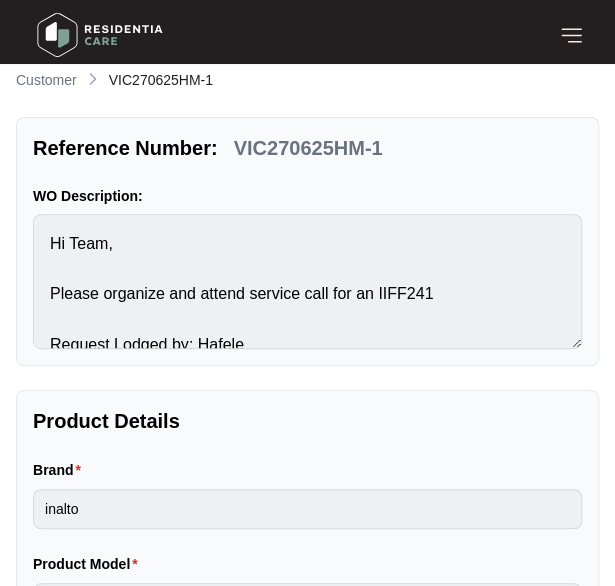 scroll, scrollTop: 0, scrollLeft: 0, axis: both 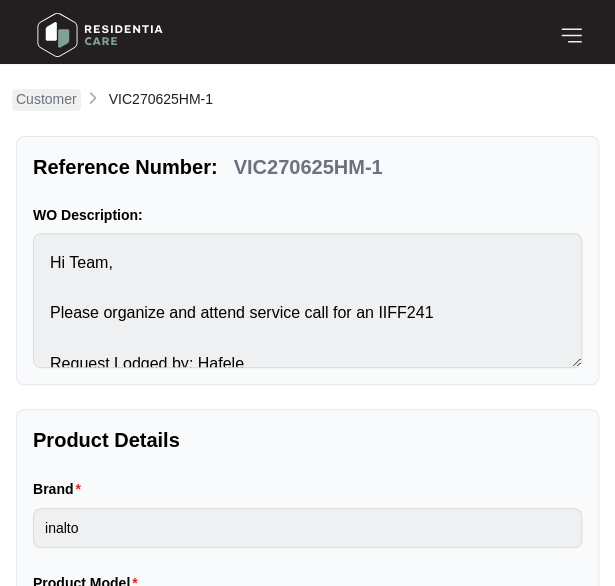 click on "Customer" at bounding box center (46, 99) 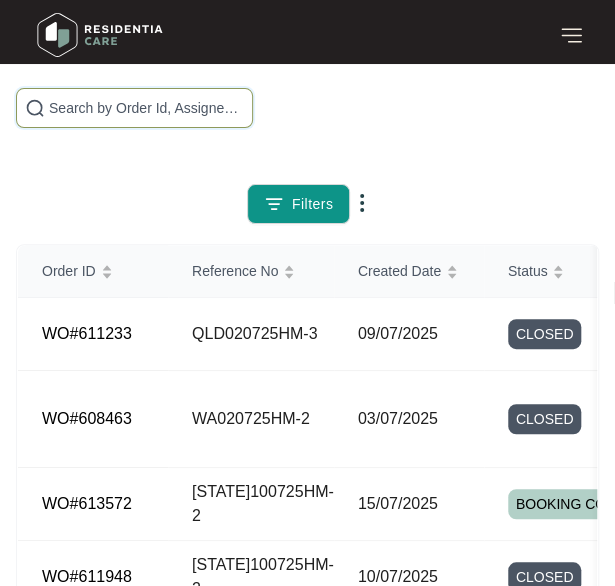 click at bounding box center (146, 108) 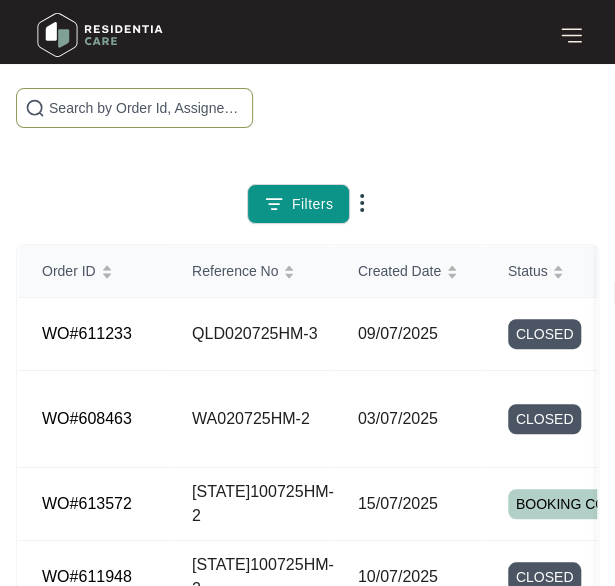 paste on "VIC300625HM-3" 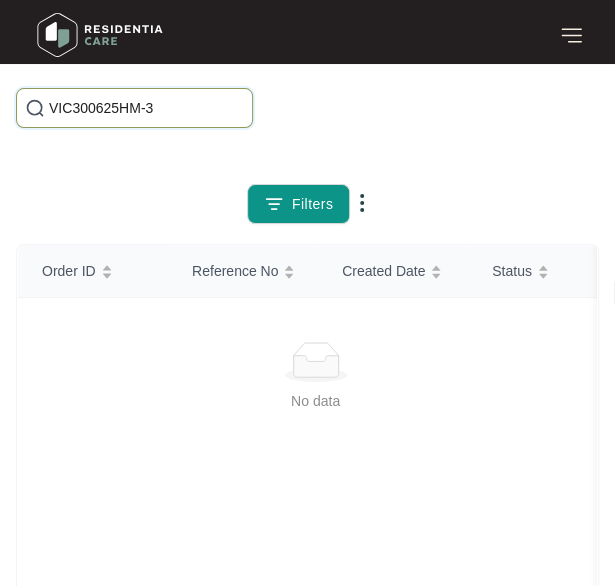 click on "VIC300625HM-3" at bounding box center [146, 108] 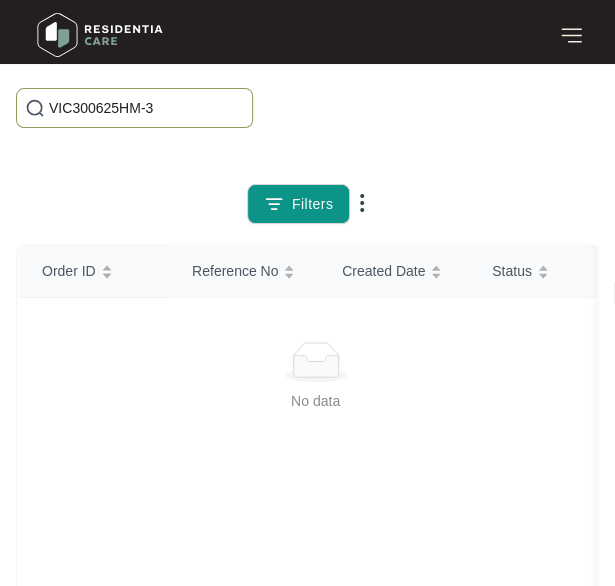 drag, startPoint x: 182, startPoint y: 106, endPoint x: 15, endPoint y: 81, distance: 168.86089 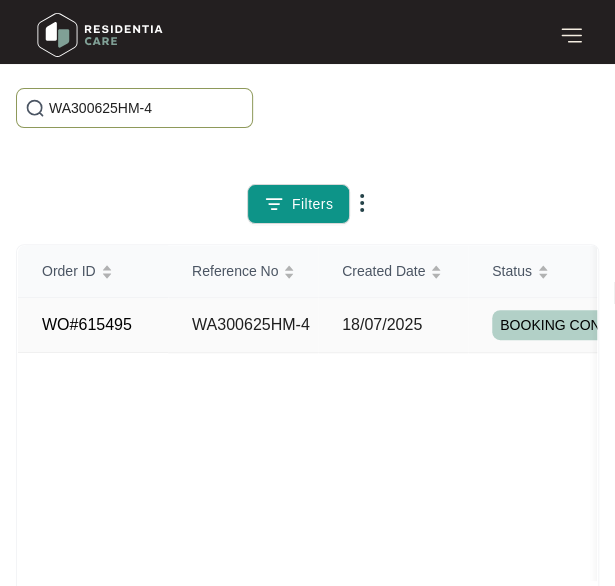 type on "WA300625HM-4" 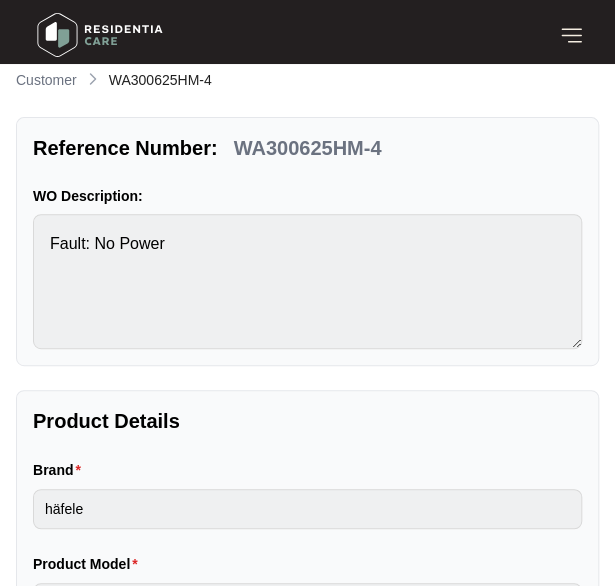 scroll, scrollTop: 0, scrollLeft: 0, axis: both 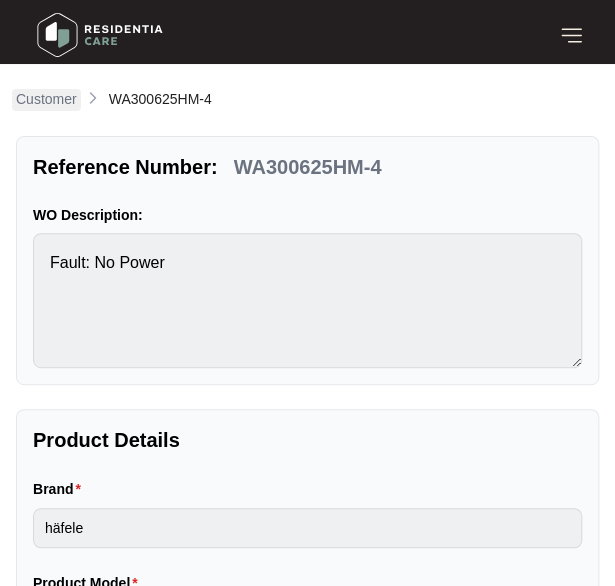 click on "Customer" at bounding box center [46, 99] 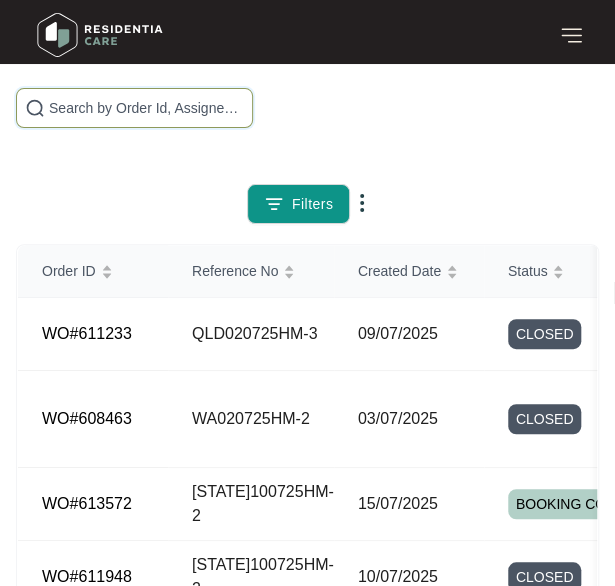 click at bounding box center (146, 108) 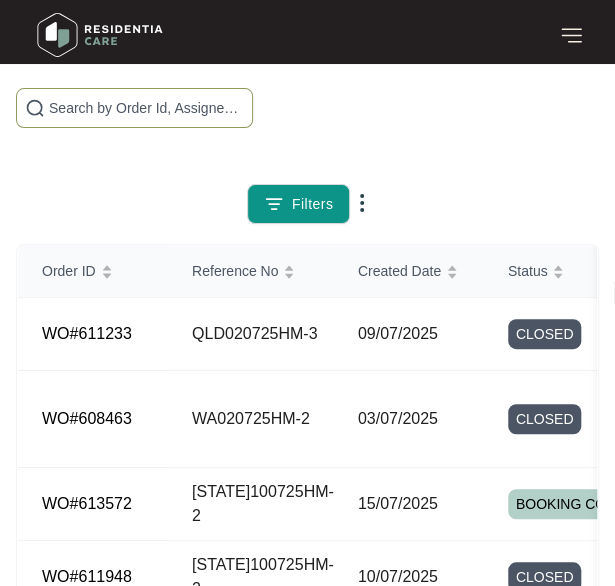 paste on "WA020725HM-2" 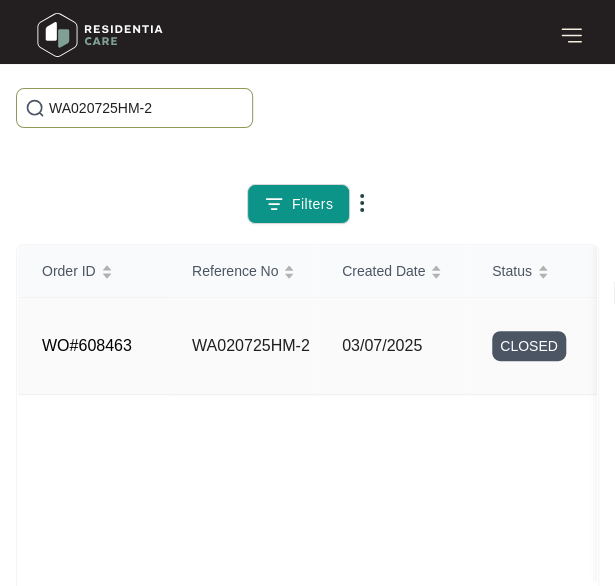 type on "WA020725HM-2" 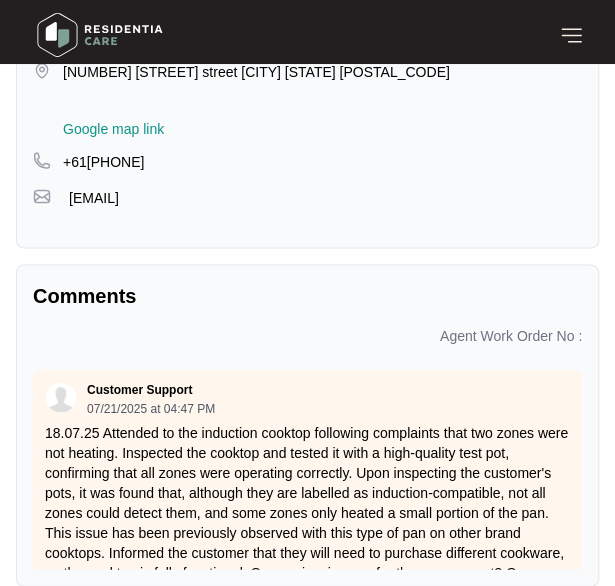 scroll, scrollTop: 899, scrollLeft: 0, axis: vertical 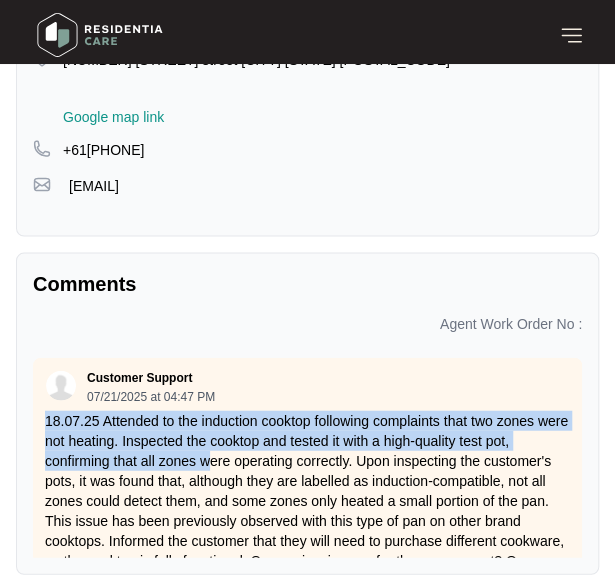 drag, startPoint x: 44, startPoint y: 414, endPoint x: 213, endPoint y: 463, distance: 175.96022 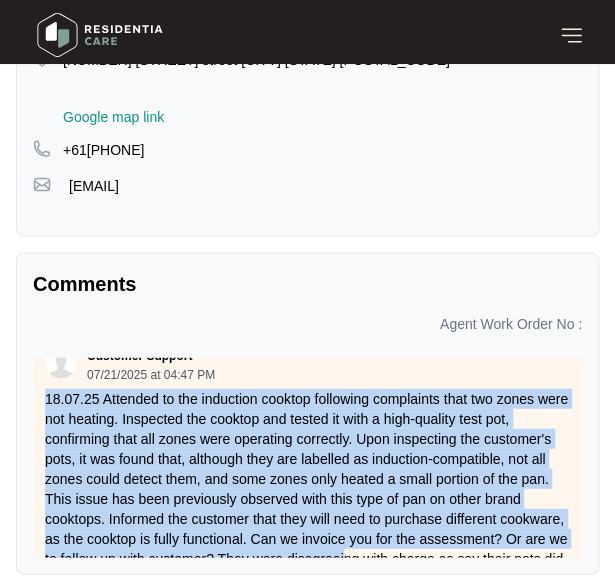 scroll, scrollTop: 80, scrollLeft: 0, axis: vertical 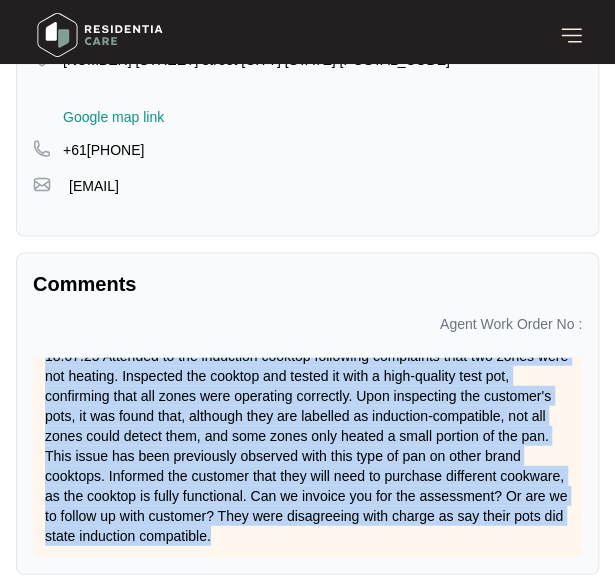 drag, startPoint x: 45, startPoint y: 414, endPoint x: 496, endPoint y: 528, distance: 465.1849 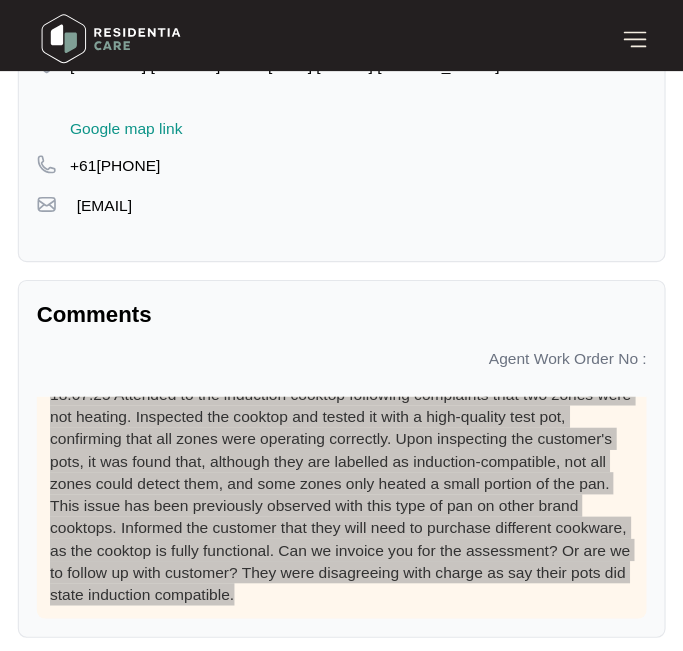 scroll, scrollTop: 834, scrollLeft: 0, axis: vertical 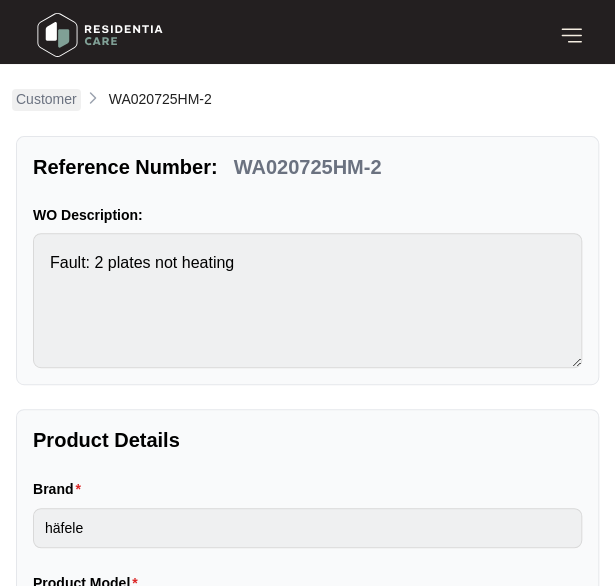 click on "Customer" at bounding box center [46, 99] 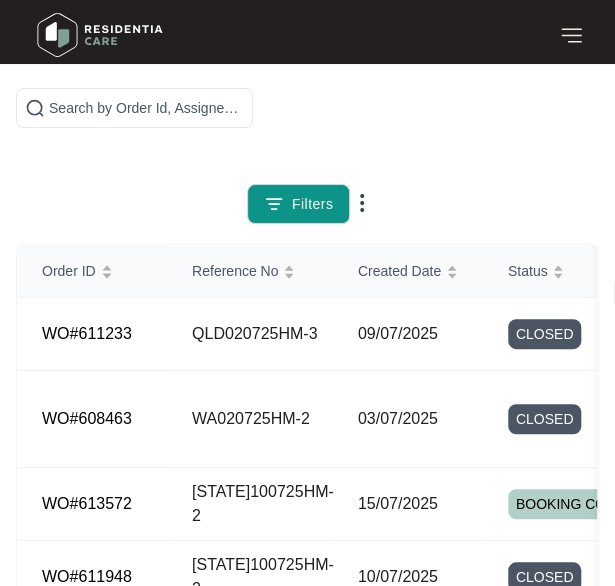 click on "Filters" at bounding box center (307, 156) 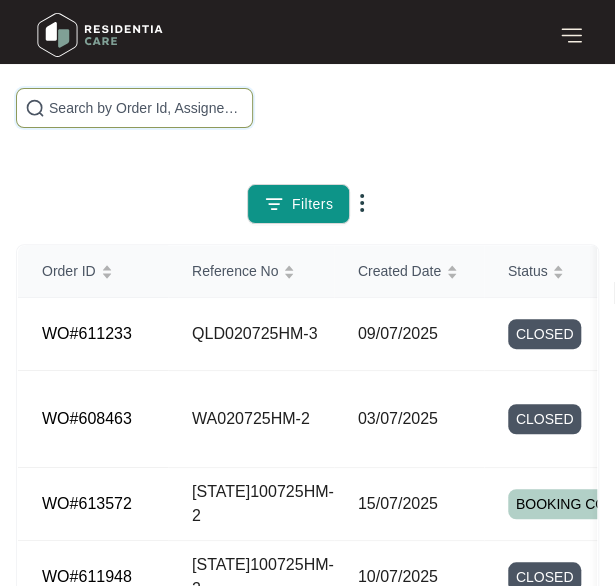 click at bounding box center (146, 108) 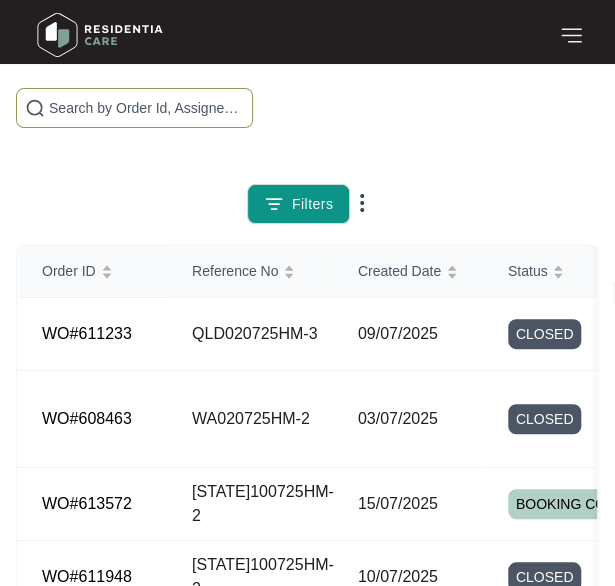 paste on "QLD020725HM-3" 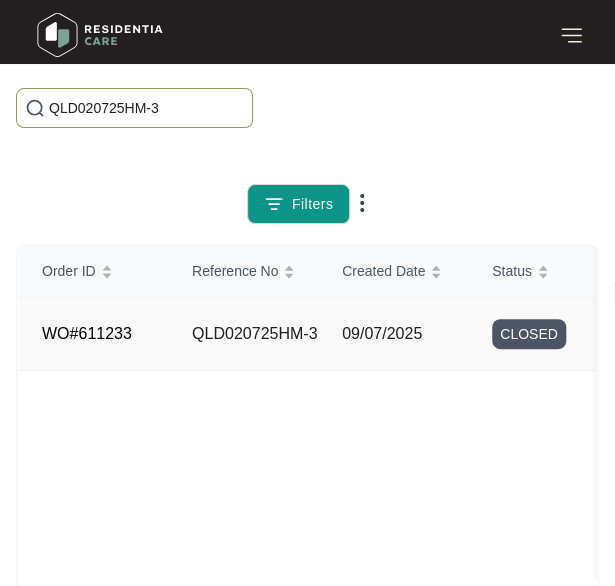 type on "QLD020725HM-3" 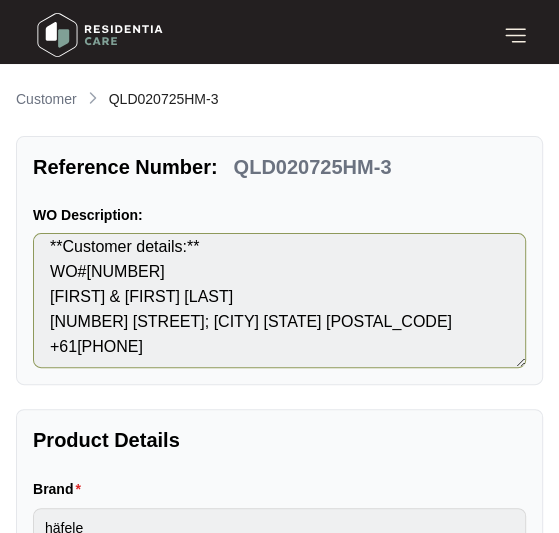 scroll, scrollTop: 477, scrollLeft: 0, axis: vertical 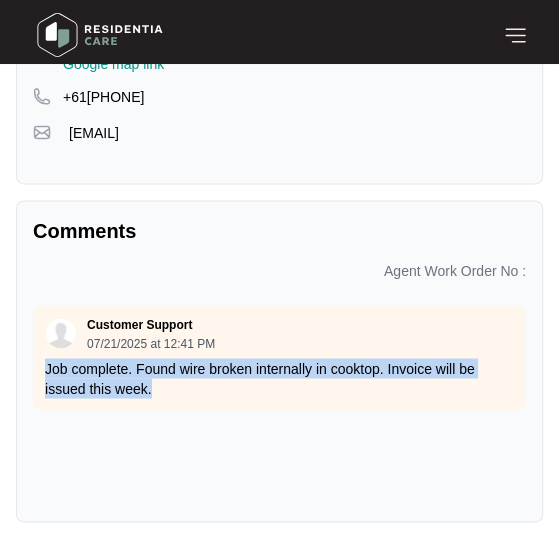 drag, startPoint x: 163, startPoint y: 379, endPoint x: 40, endPoint y: 361, distance: 124.3101 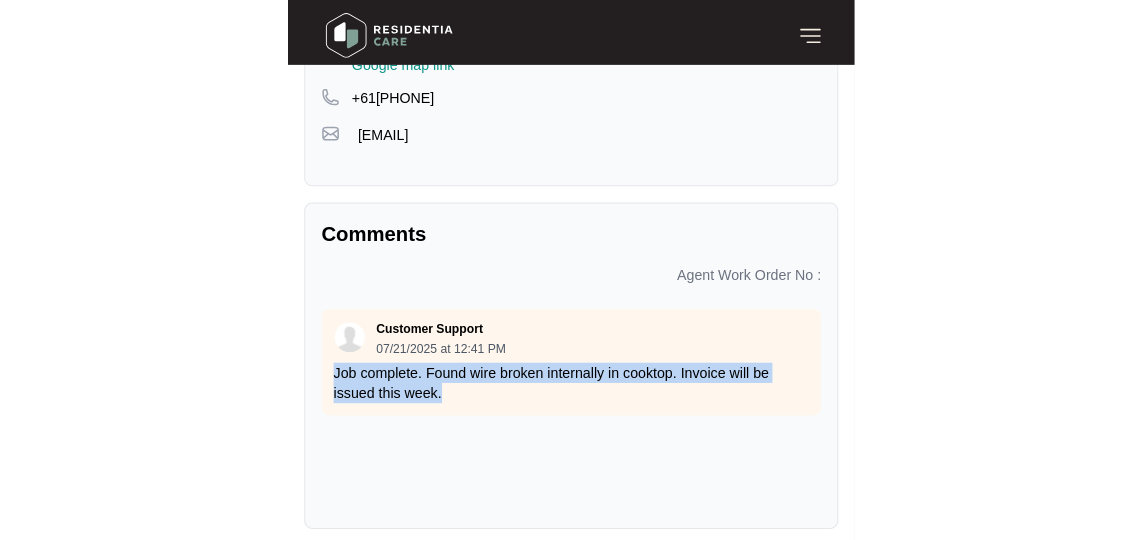 scroll, scrollTop: 404, scrollLeft: 0, axis: vertical 